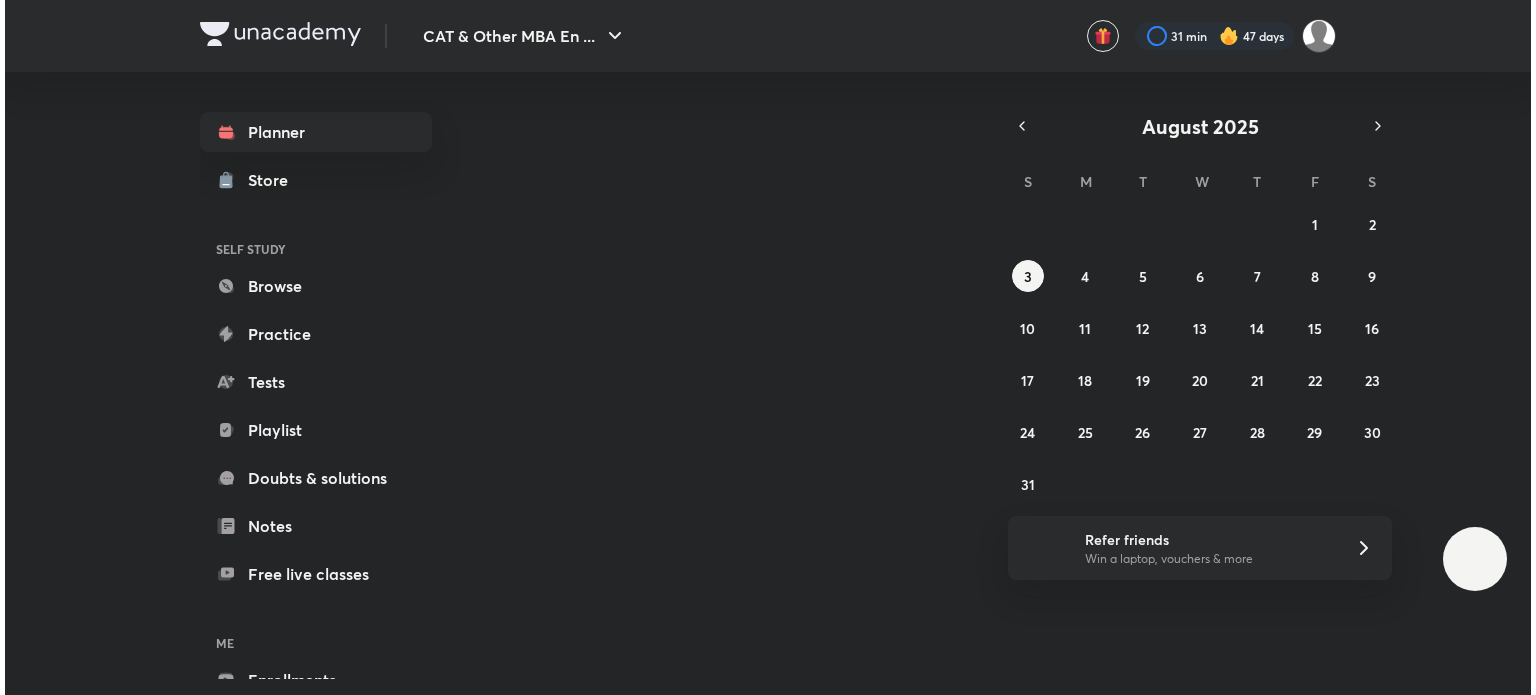 scroll, scrollTop: 0, scrollLeft: 0, axis: both 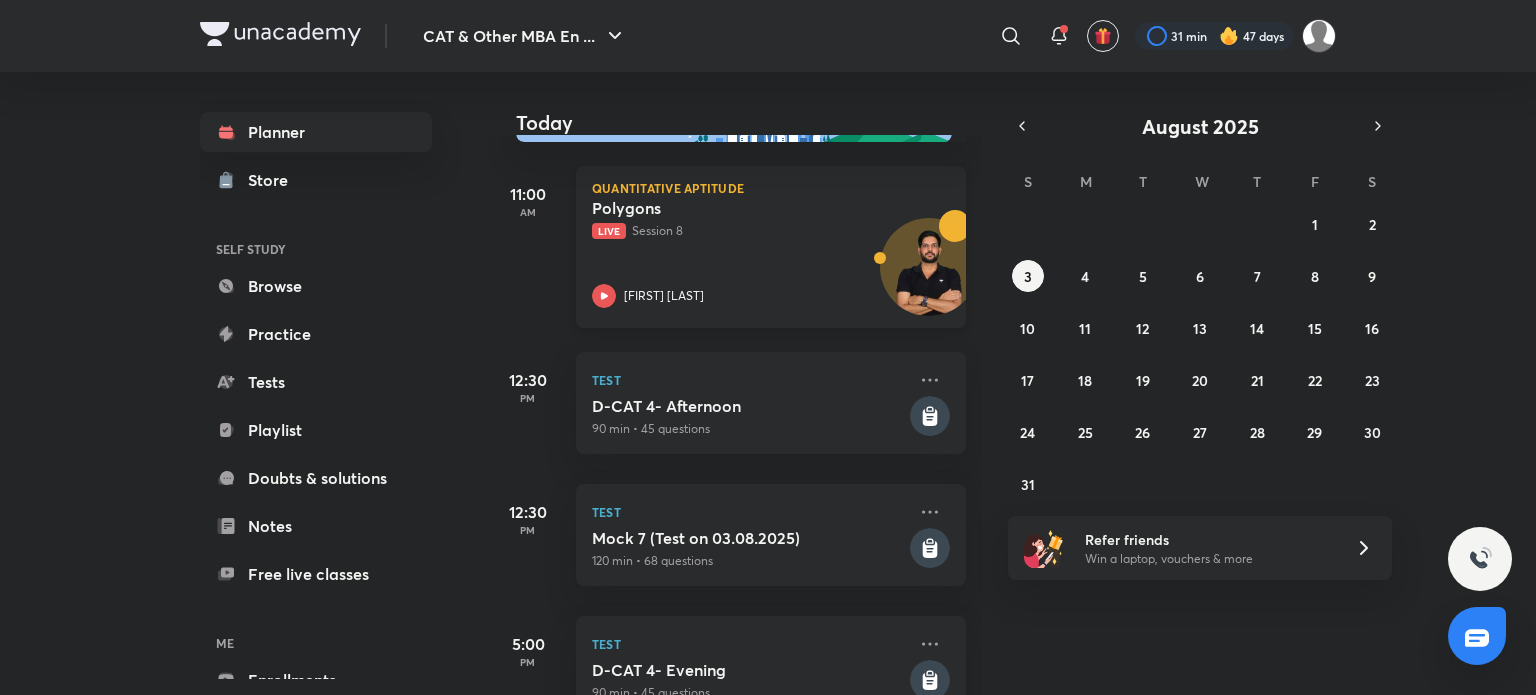 click 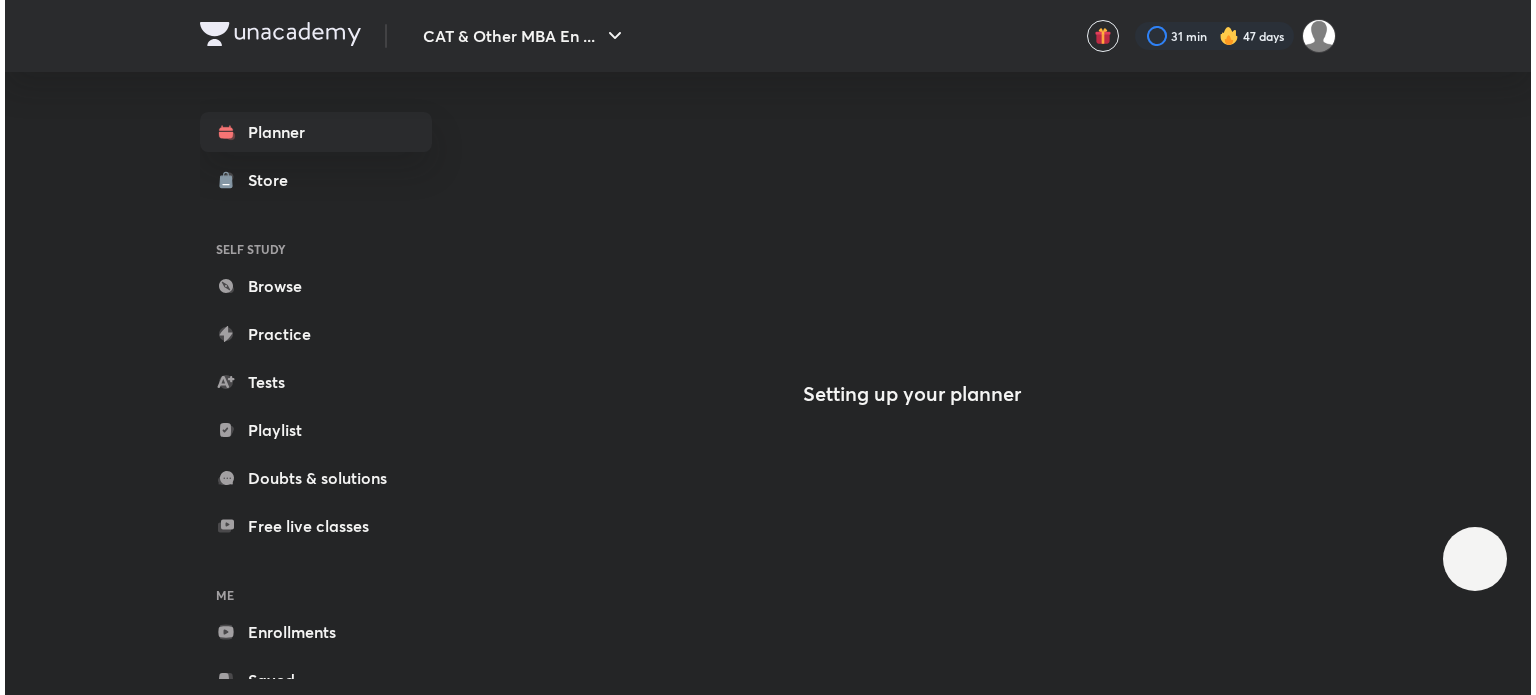scroll, scrollTop: 0, scrollLeft: 0, axis: both 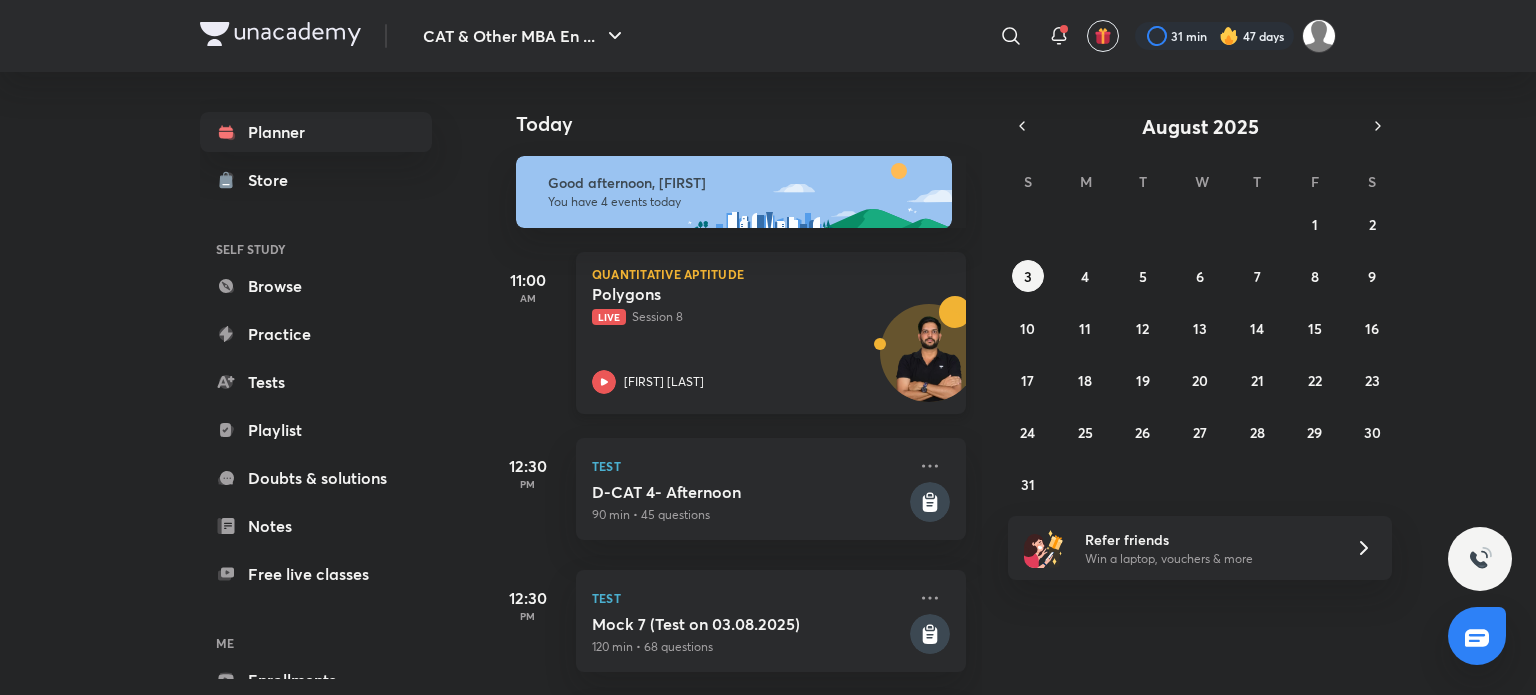 click 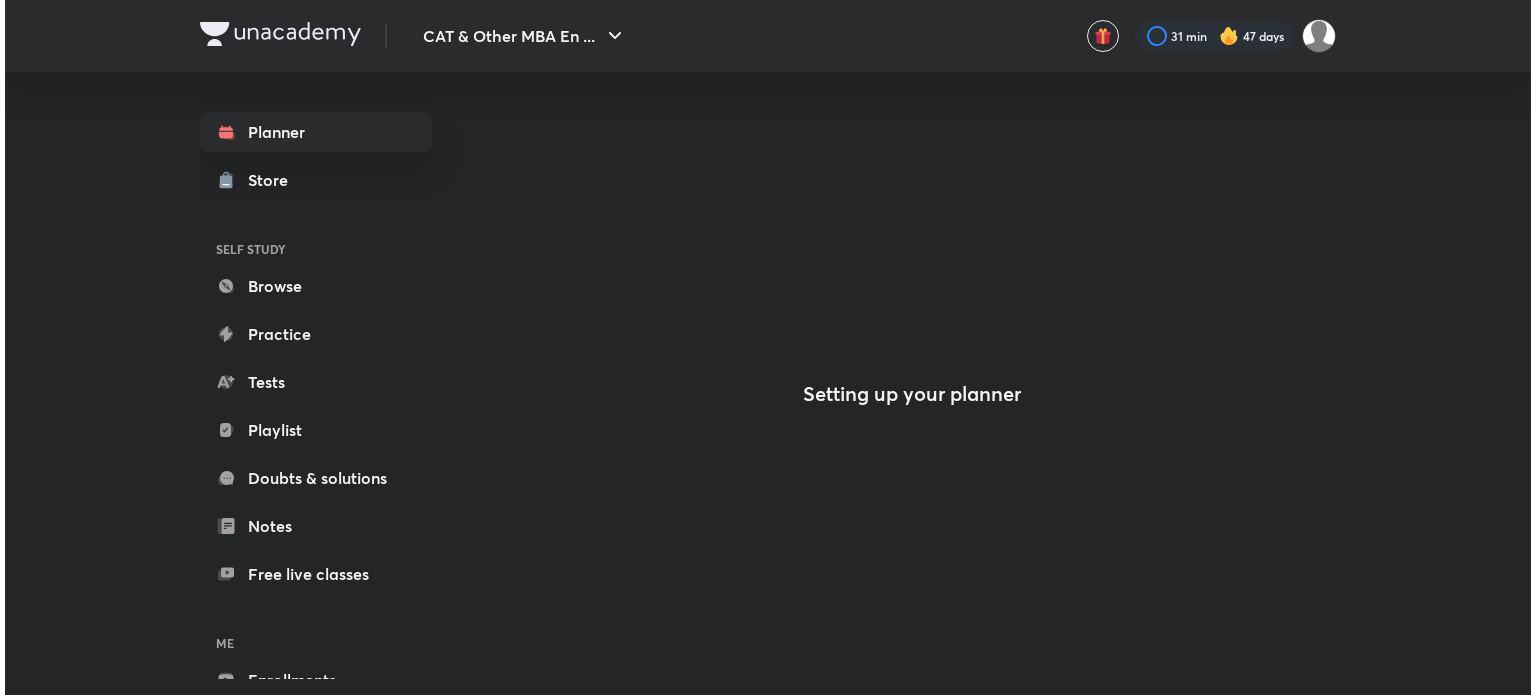scroll, scrollTop: 0, scrollLeft: 0, axis: both 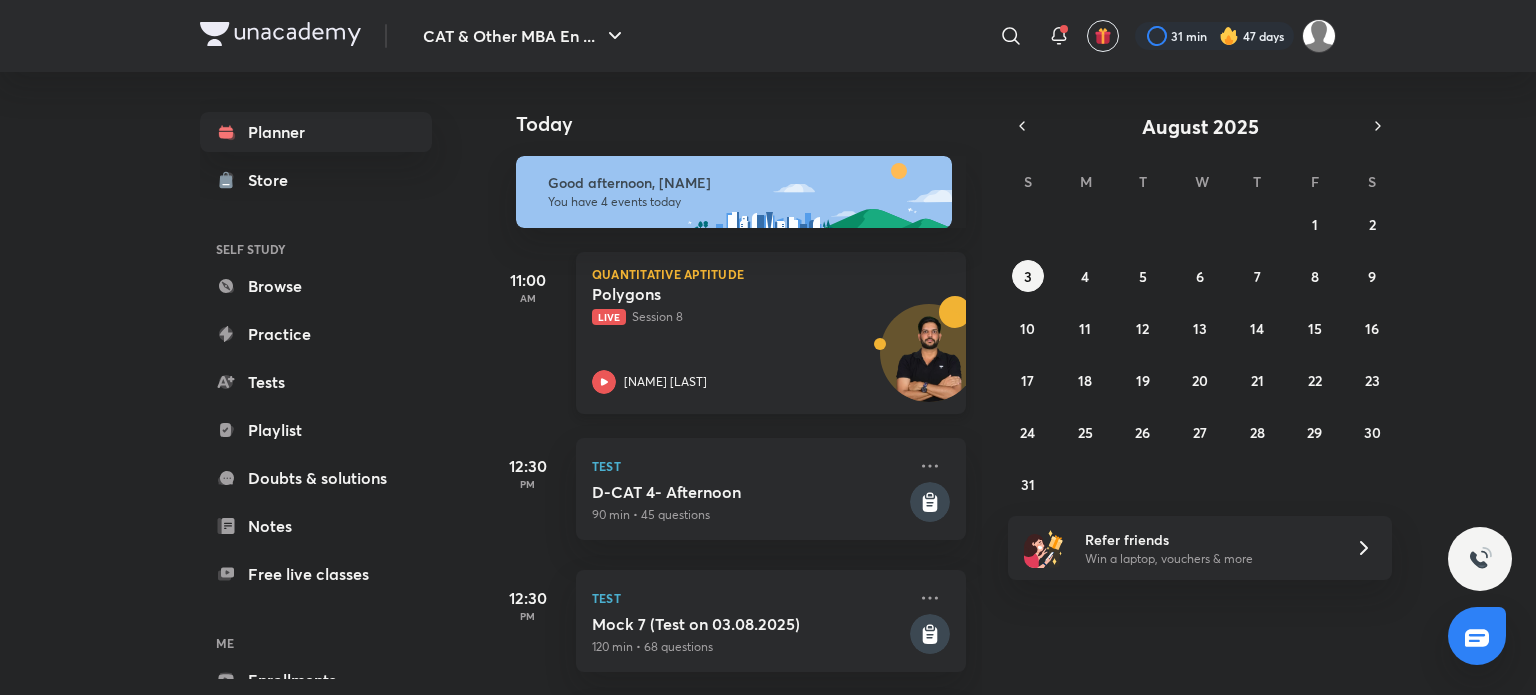 click 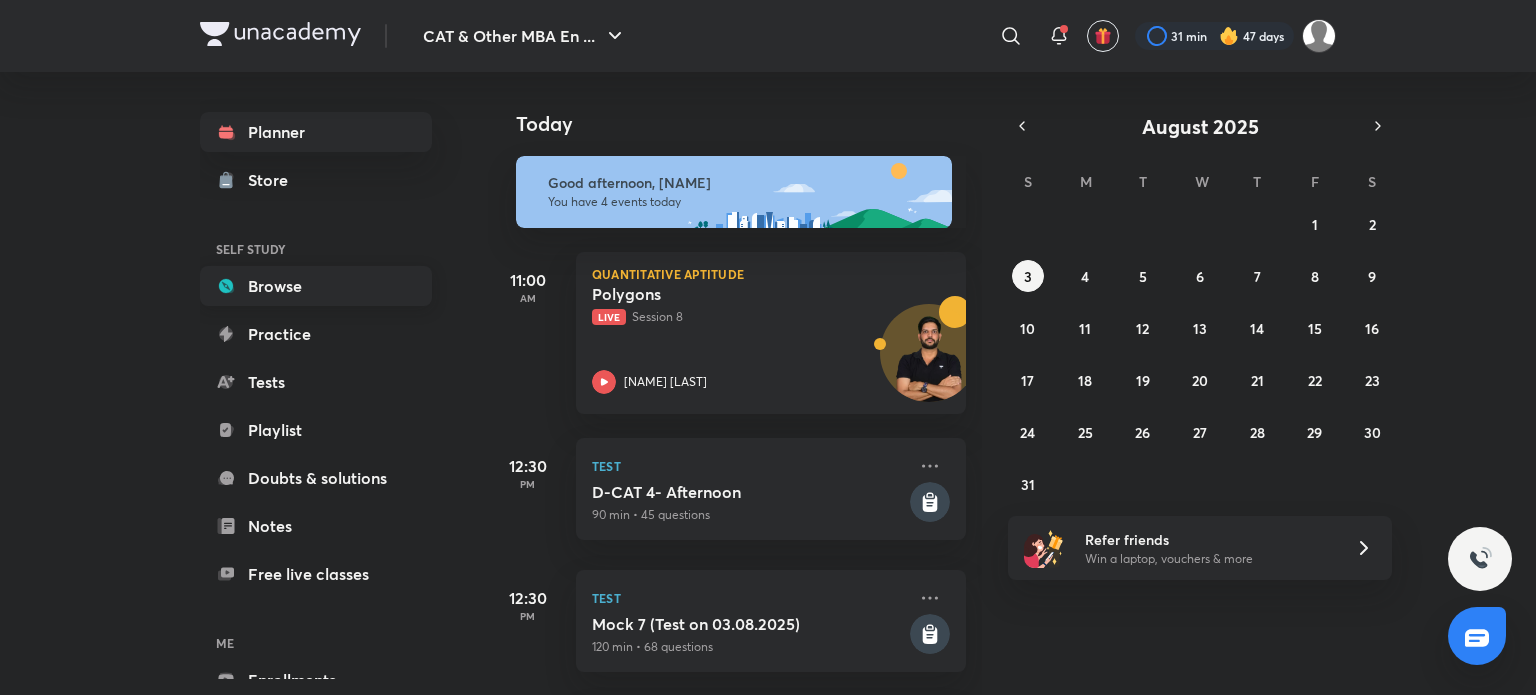 click on "Browse" at bounding box center [316, 286] 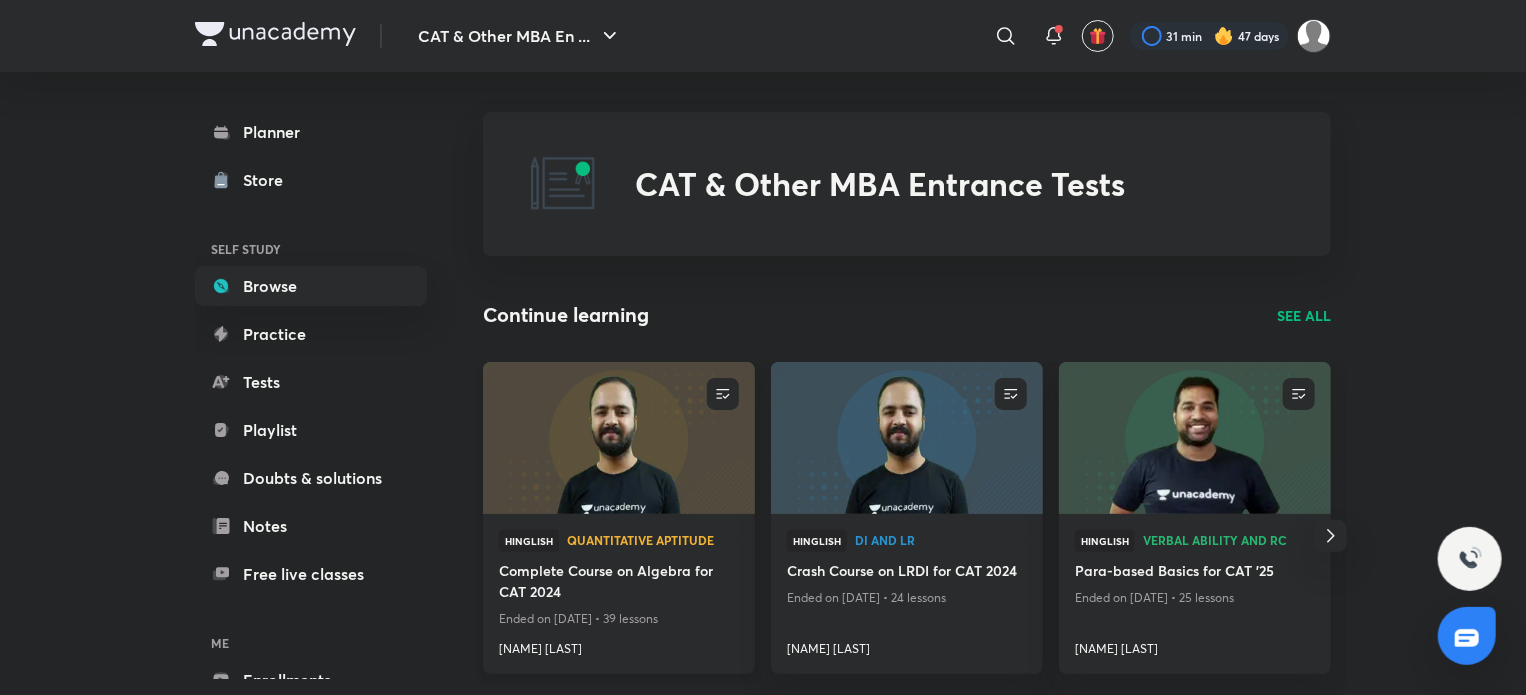 click at bounding box center [618, 437] 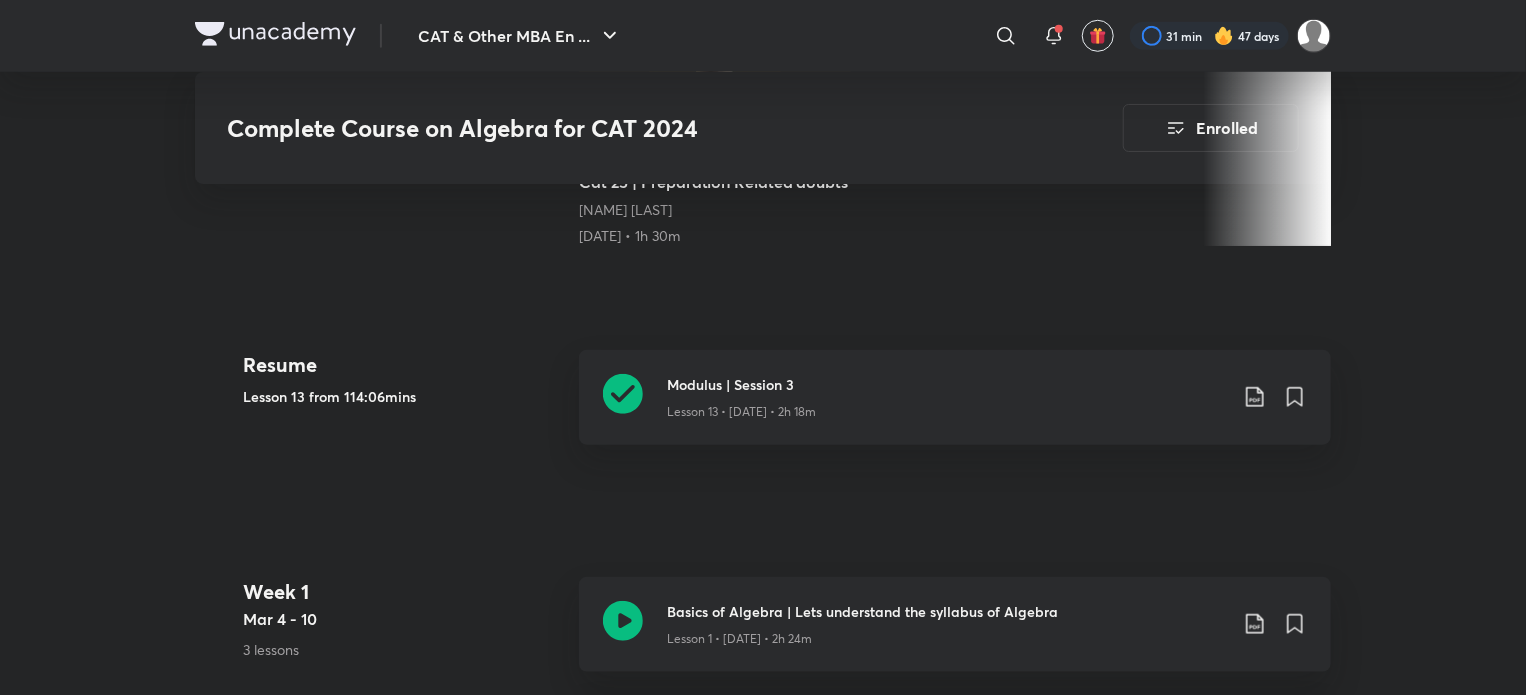 scroll, scrollTop: 776, scrollLeft: 0, axis: vertical 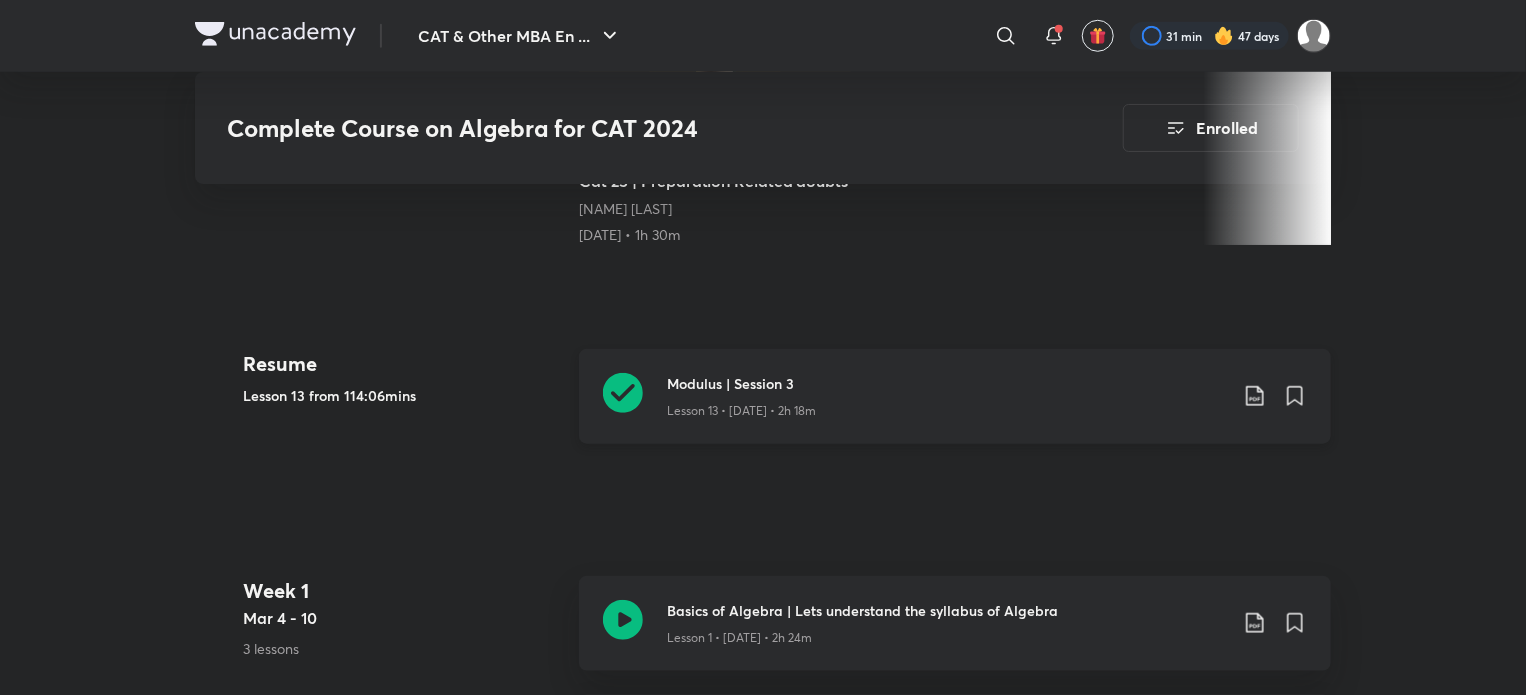 click 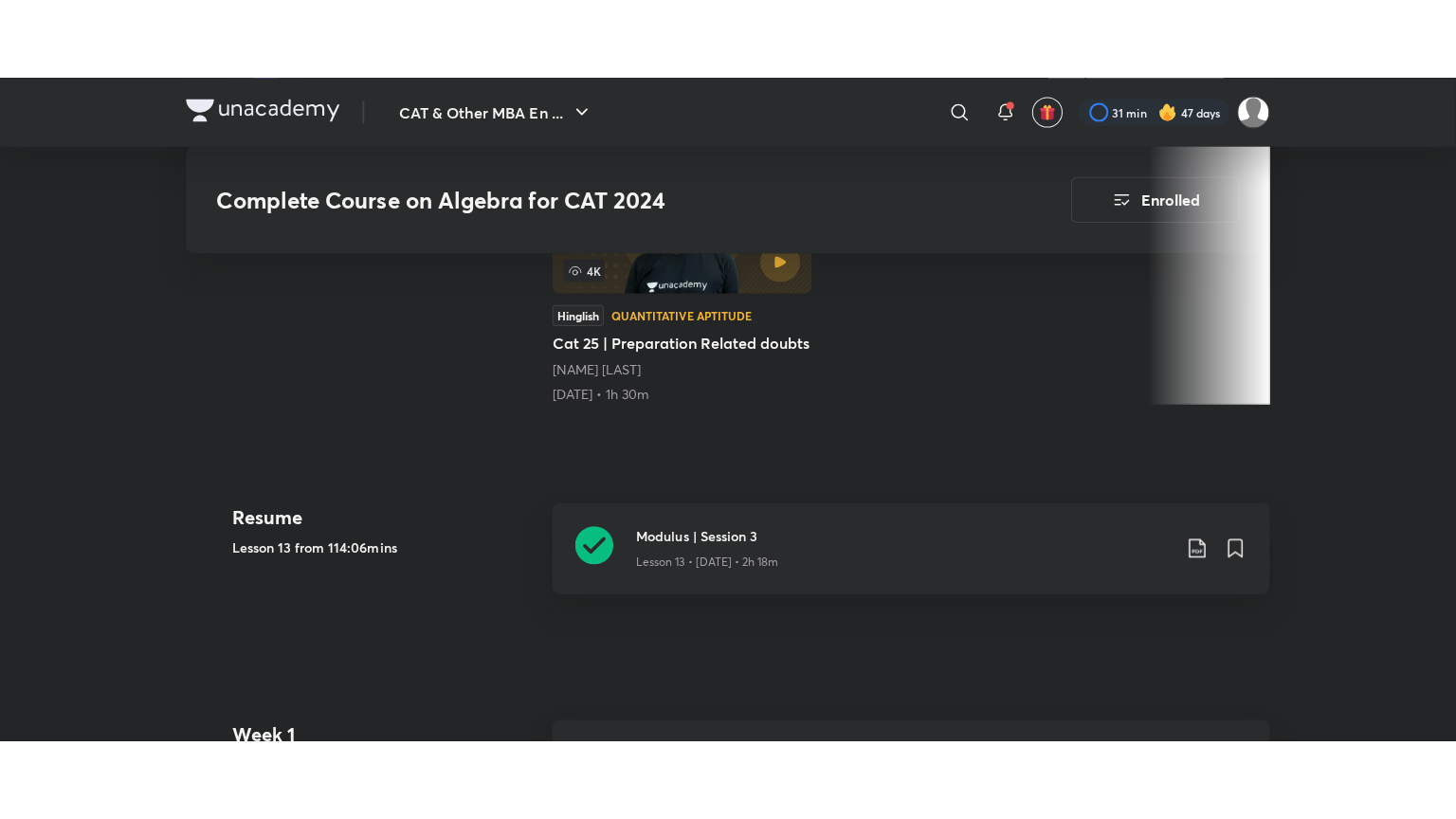 scroll, scrollTop: 645, scrollLeft: 0, axis: vertical 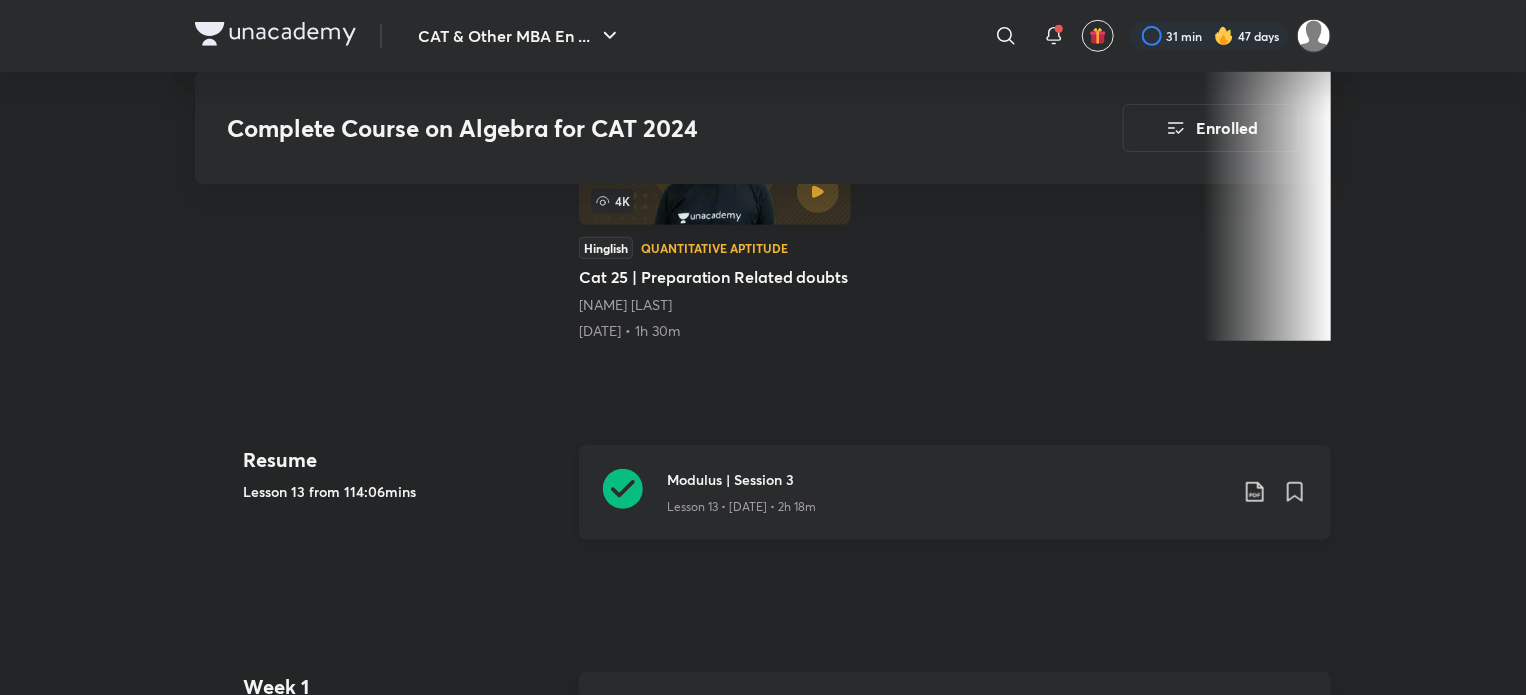 click 